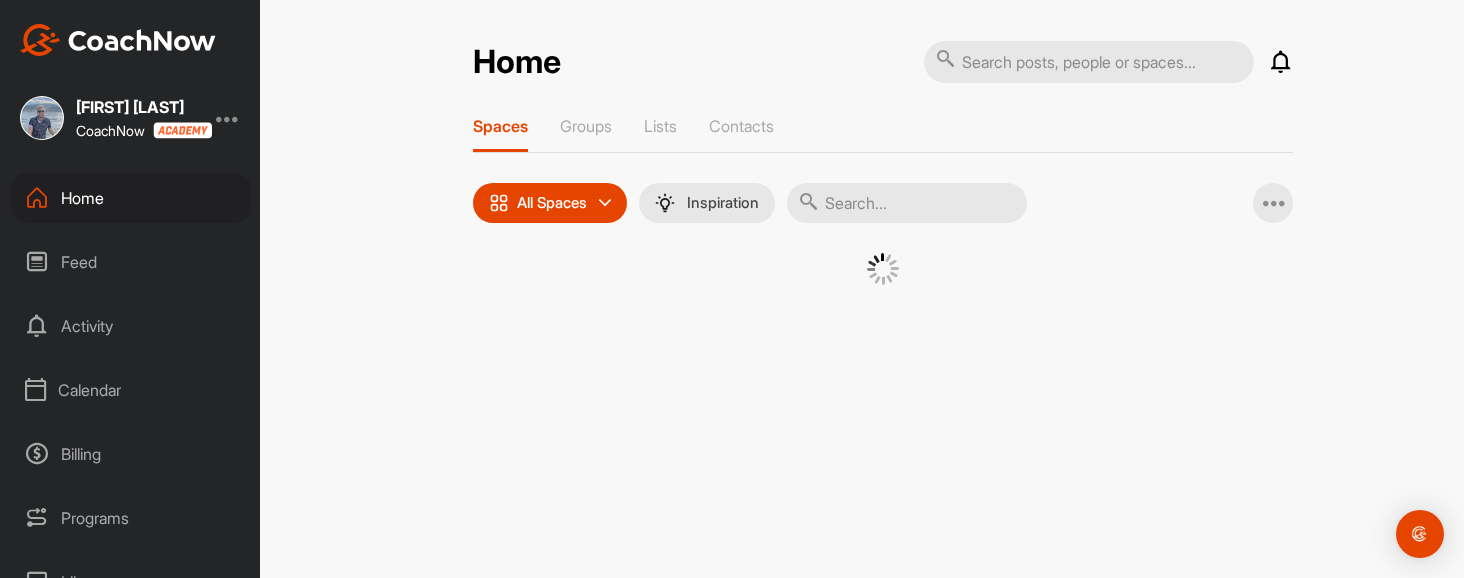 scroll, scrollTop: 0, scrollLeft: 0, axis: both 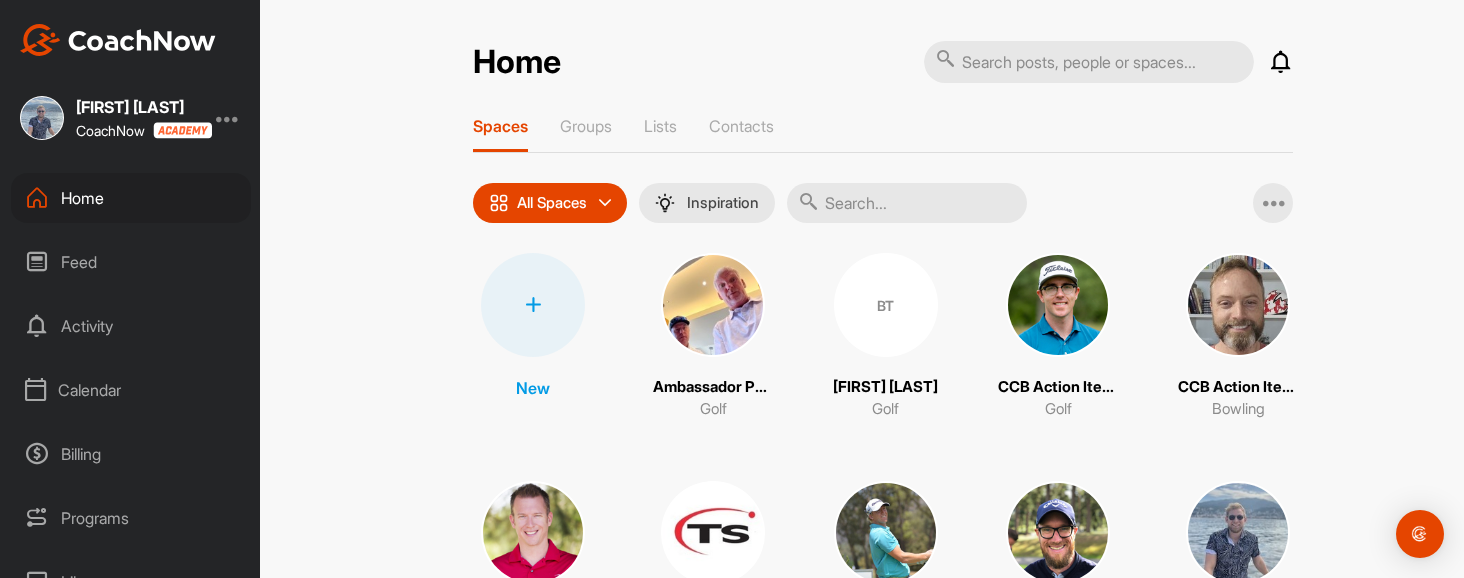 click on "Home Notifications Invitations This Month [FIRST] [LAST]   replied to a post : "It would be easy for me to ..." 3 w  • CoachNow A. / Golf CC [FIRST] [LAST]   replied to a post : "Yikes. Thanks for fighting ..." 3 w  • CoachNow A. / Golf [FIRST] [LAST]   posted a video . 3 w  • CoachNow A. / Golf [FIRST] [LAST]   replied to a post : "Hey [FIRST], post rotator cuf..." 3 w  • CoachNow A. / Golf [FIRST] [LAST]   posted a video . 3 w  • CoachNow A. / Golf [FIRST] [LAST]   posted a video . 3 w  • CoachNow A. / Golf CC [FIRST] [LAST]   replied to a post : "You're a machine! Thanks [FIRST]" 3 w  • CoachNow A. / Fitness Training [FIRST] [LAST]   posted a video : " Warm up in cold  " 3 w  • CoachNow A. / Fitness Training [FIRST] [LAST]   posted a video : " Staying in sync  " 3 w  • CoachNow A. / Fitness Training [FIRST] [LAST]   posted a video : " Recovery  " 3 w  • CoachNow A. / Fitness Training CC [FIRST] [LAST]   created a post : "Hey [FIRST], hope you had a ..." 3 w  • CoachNow A. / Golf CC [FIRST] [LAST]   created a post : "Hey [FIRST], hope you had a n..." 3 w" at bounding box center (883, 289) 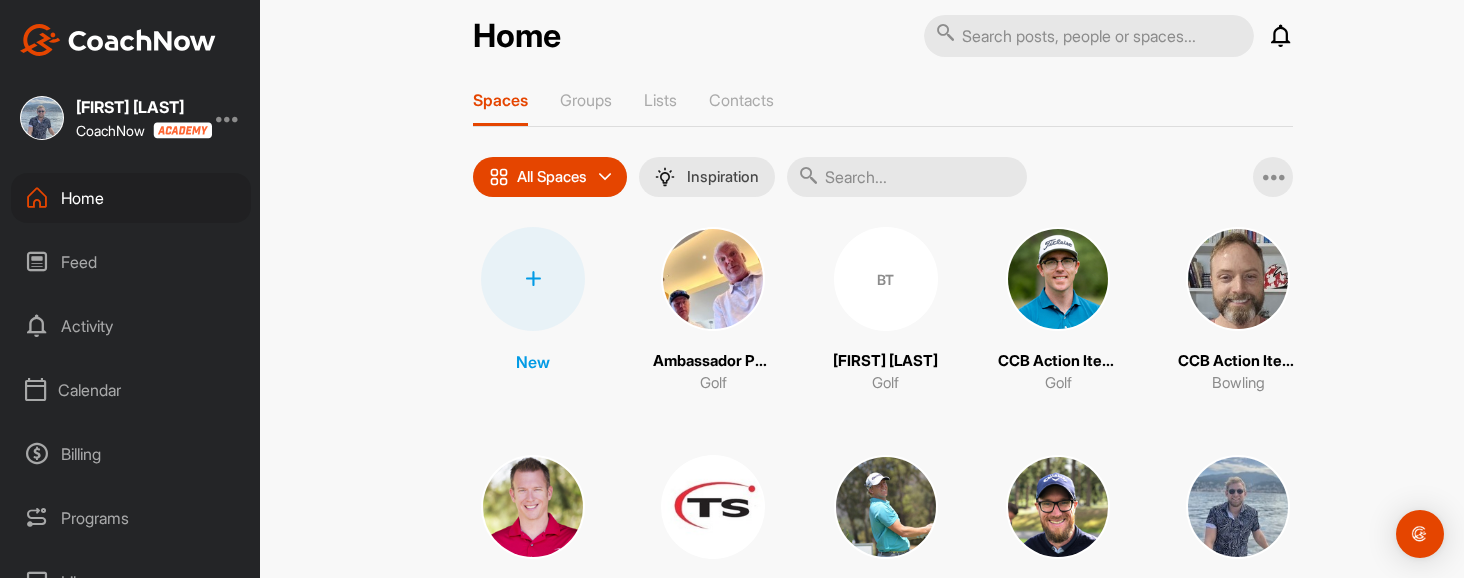 scroll, scrollTop: 0, scrollLeft: 0, axis: both 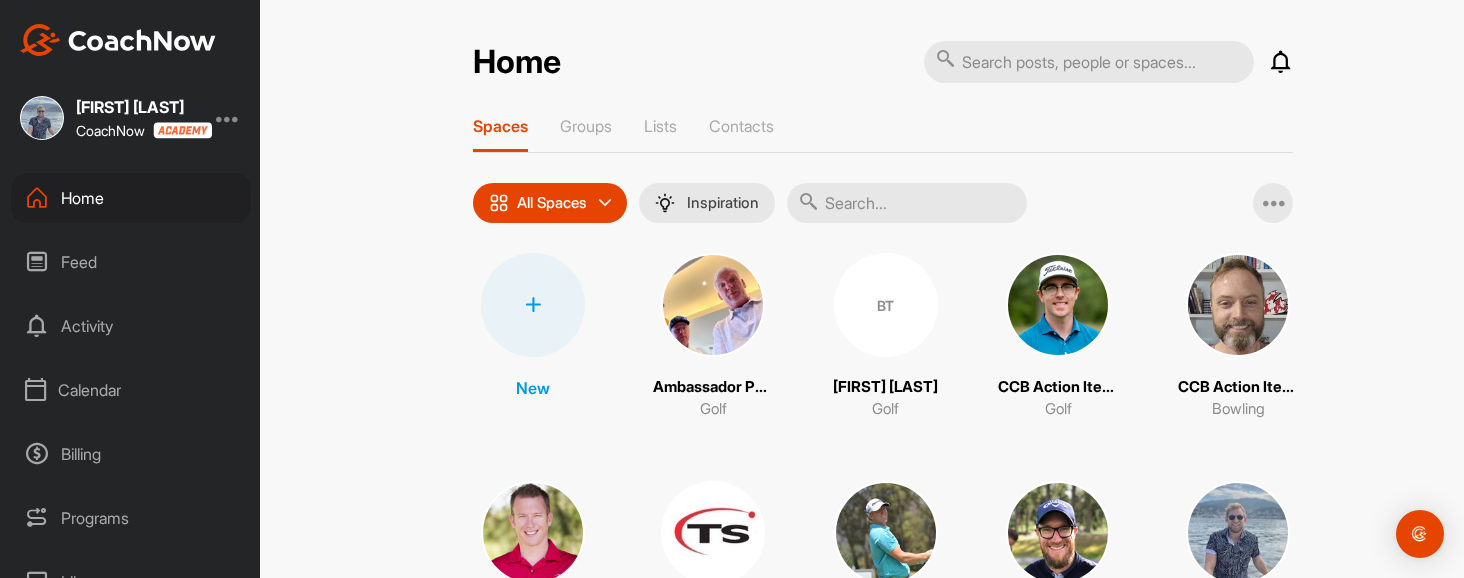 click on "Groups" at bounding box center [586, 126] 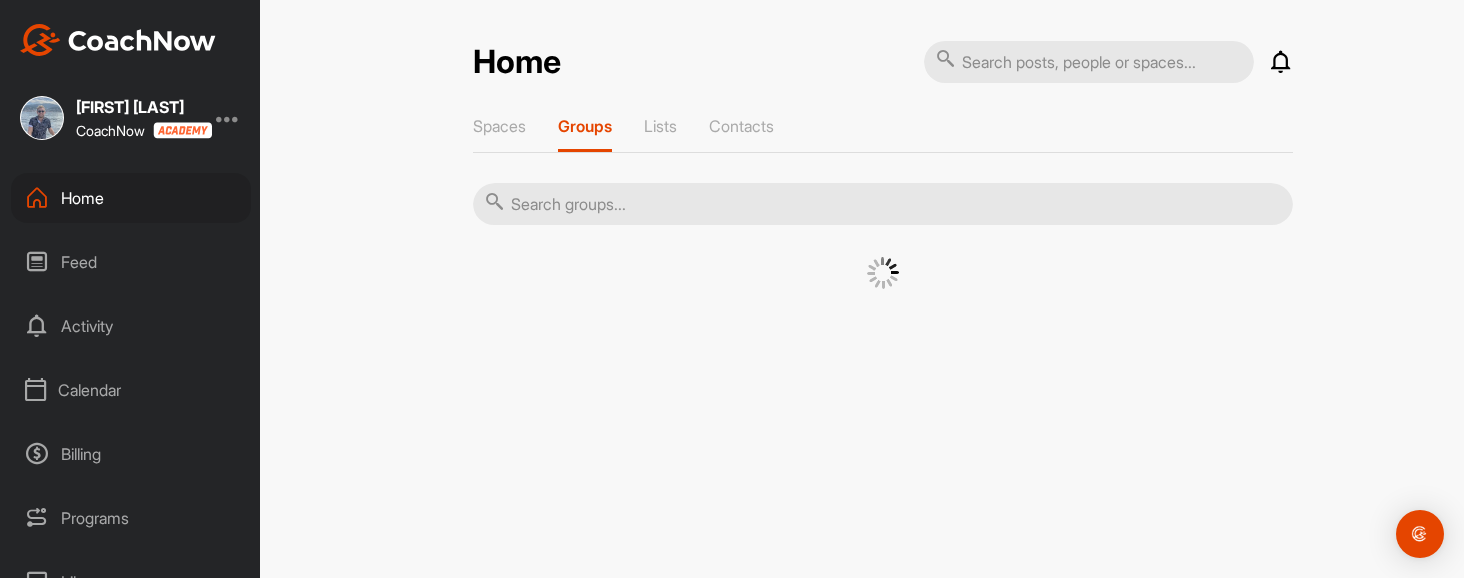 click on "Groups" at bounding box center (585, 126) 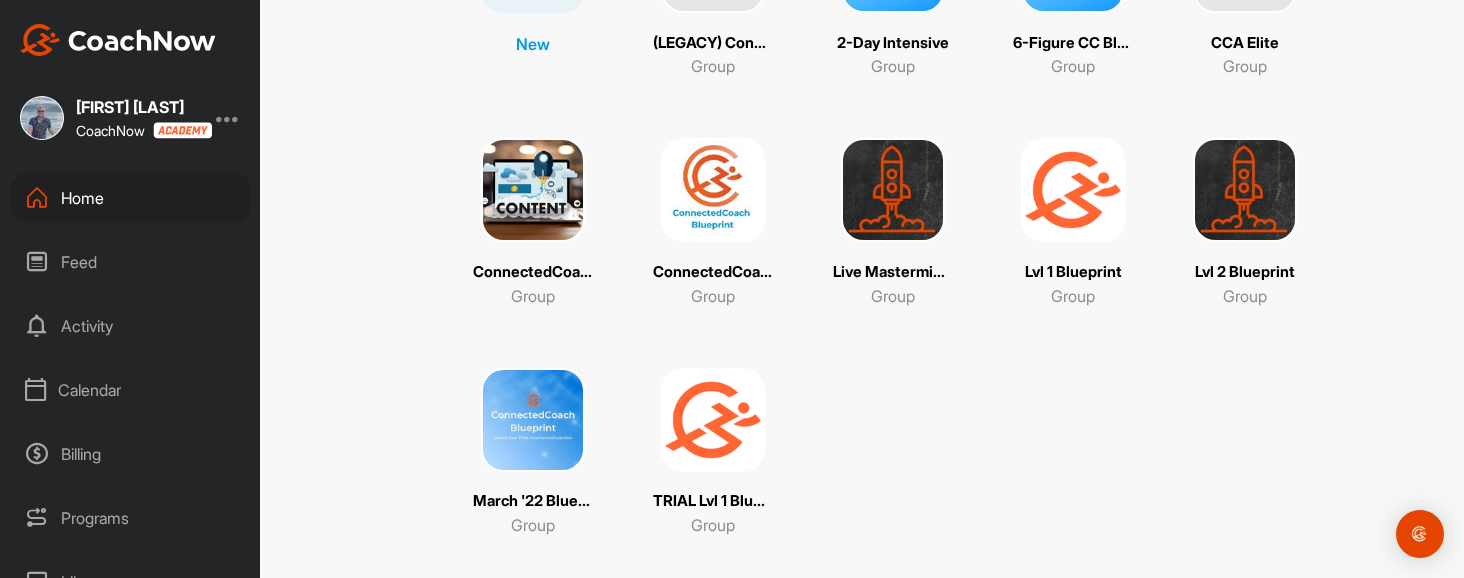 scroll, scrollTop: 348, scrollLeft: 0, axis: vertical 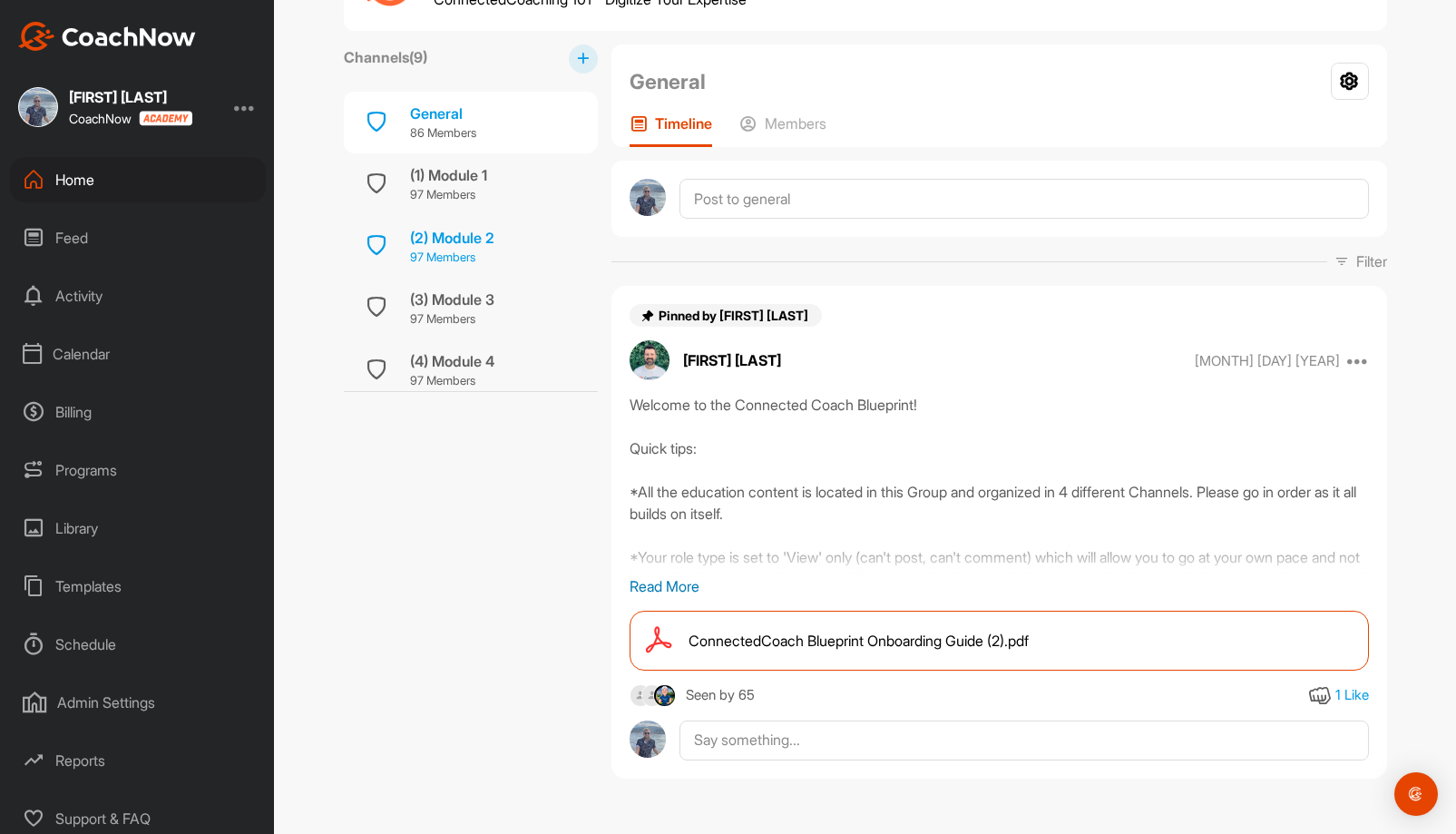 click on "(2) Module 2 97 Members" at bounding box center [471, 246] 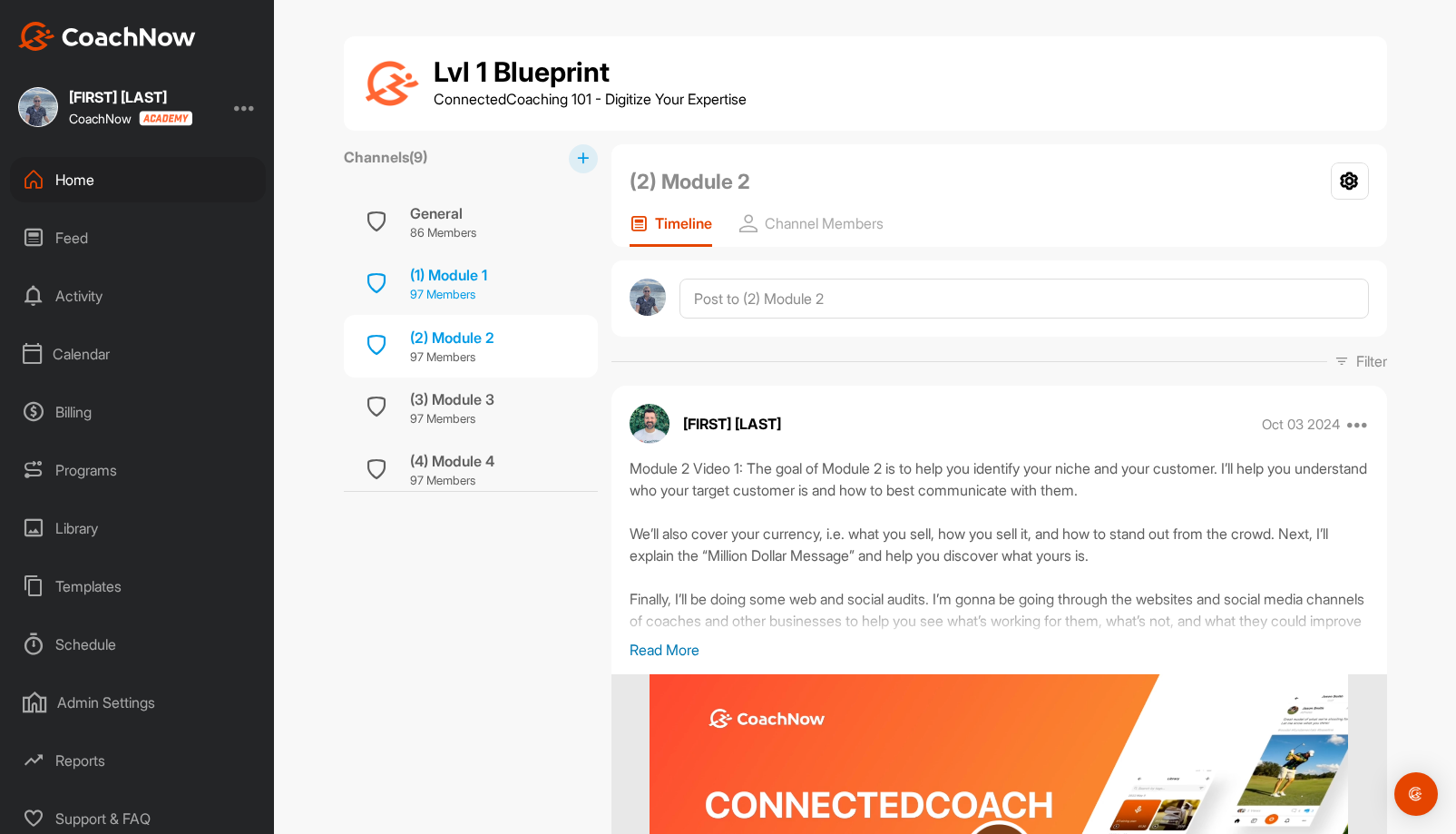 click on "97 Members" at bounding box center (448, 295) 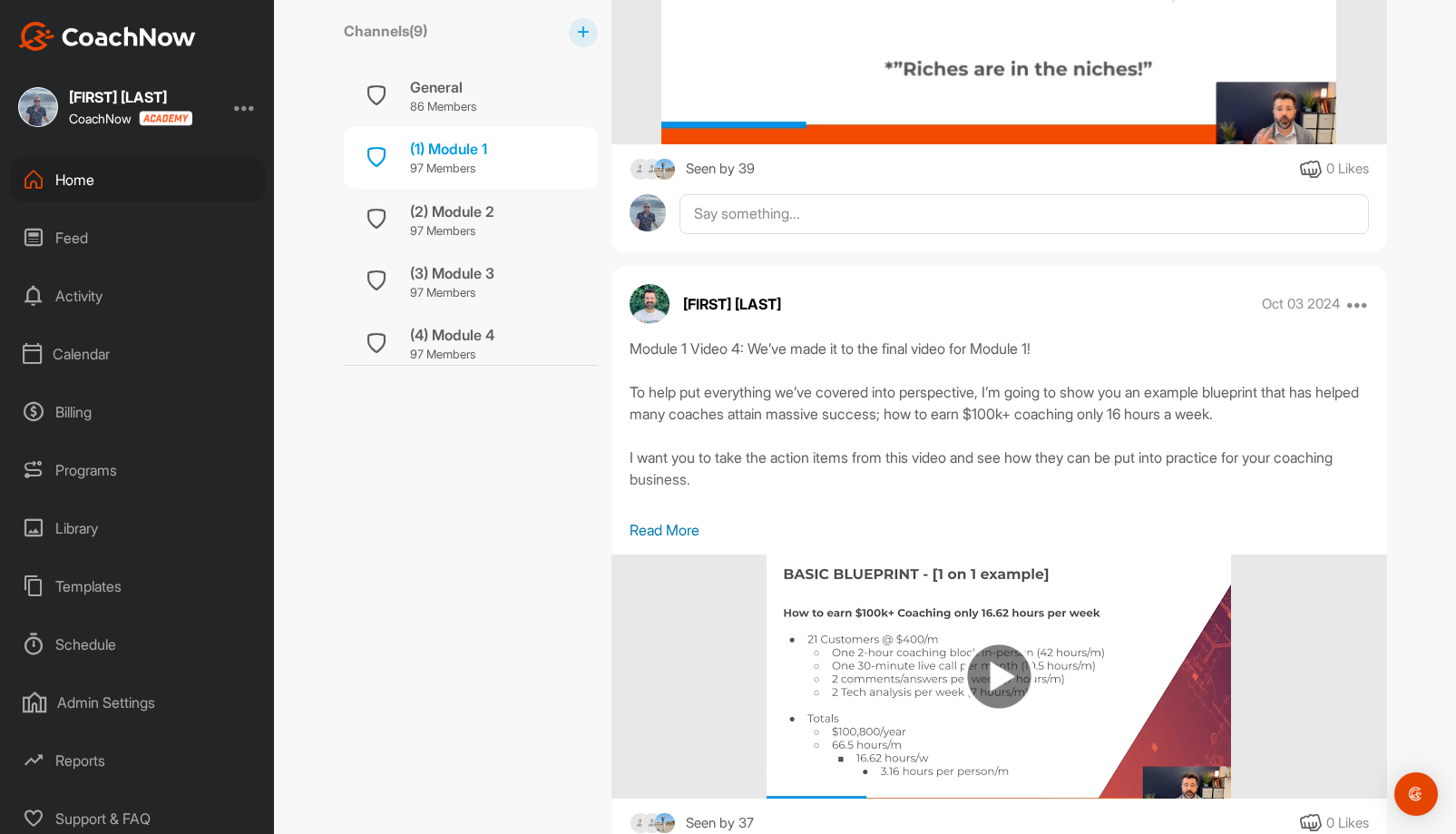 scroll, scrollTop: 2566, scrollLeft: 0, axis: vertical 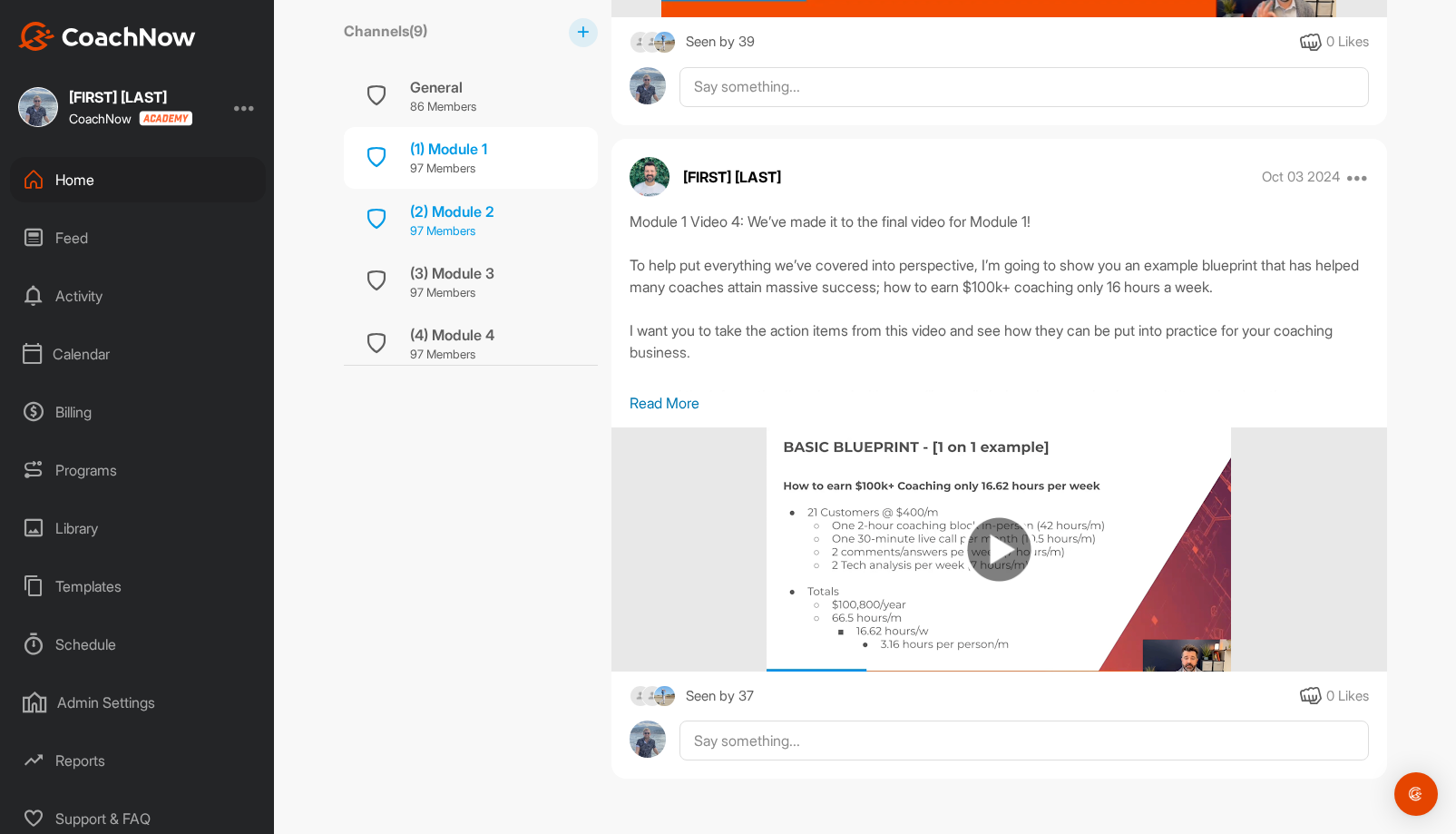 click on "(2) Module 2 97 Members" at bounding box center [471, 220] 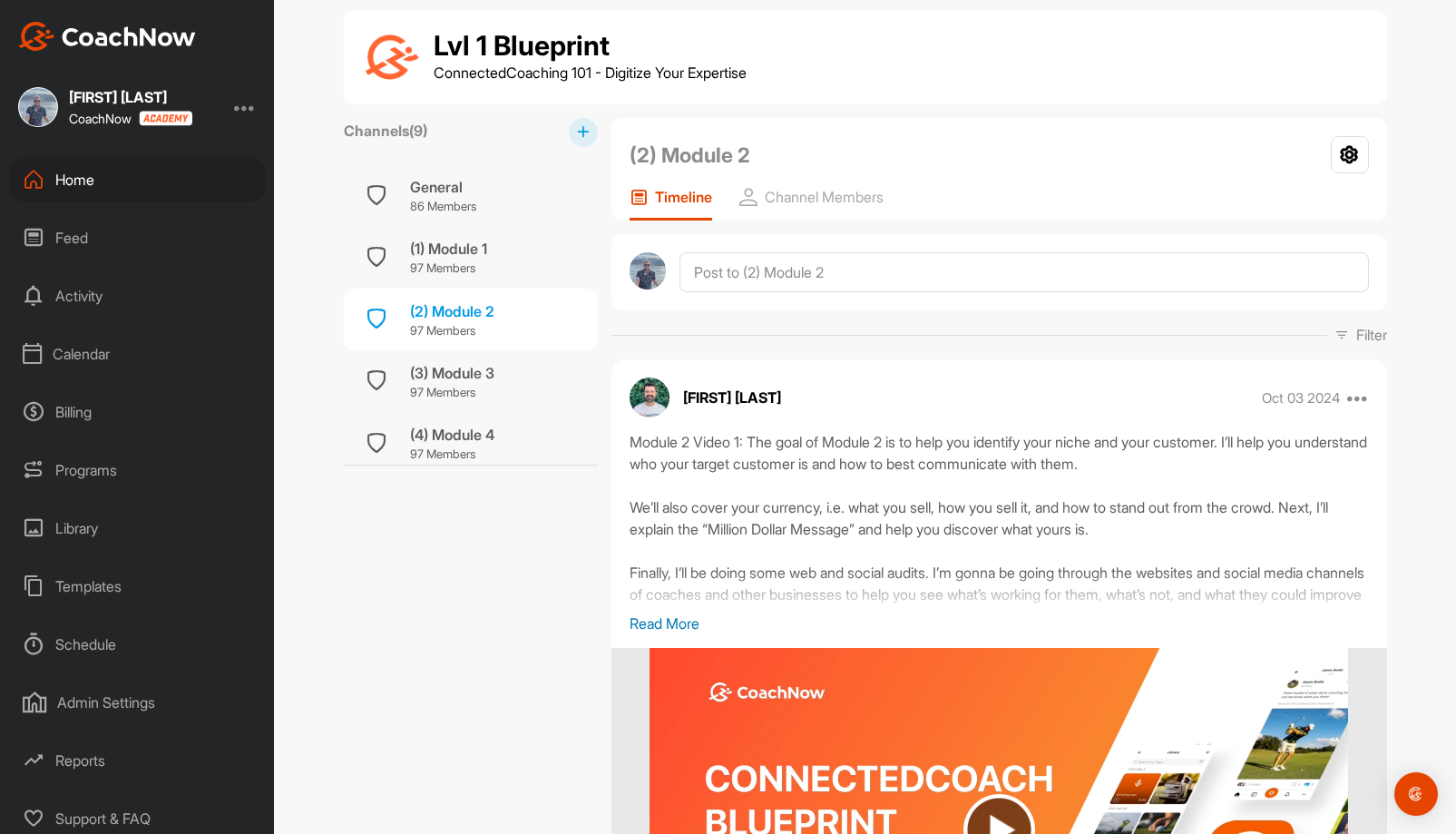 scroll, scrollTop: 0, scrollLeft: 0, axis: both 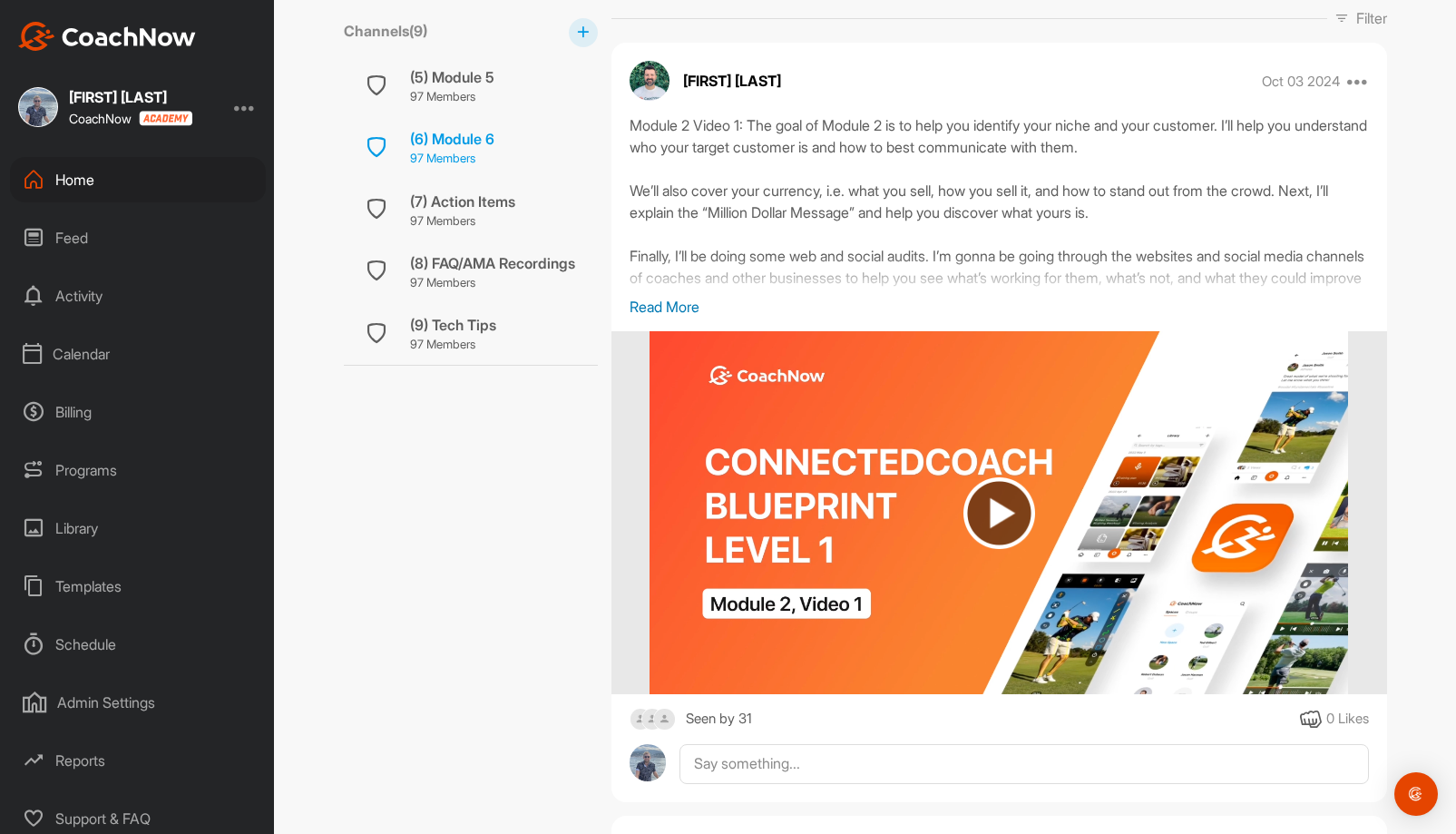 click on "(6) Module 6 97 Members" at bounding box center (471, 148) 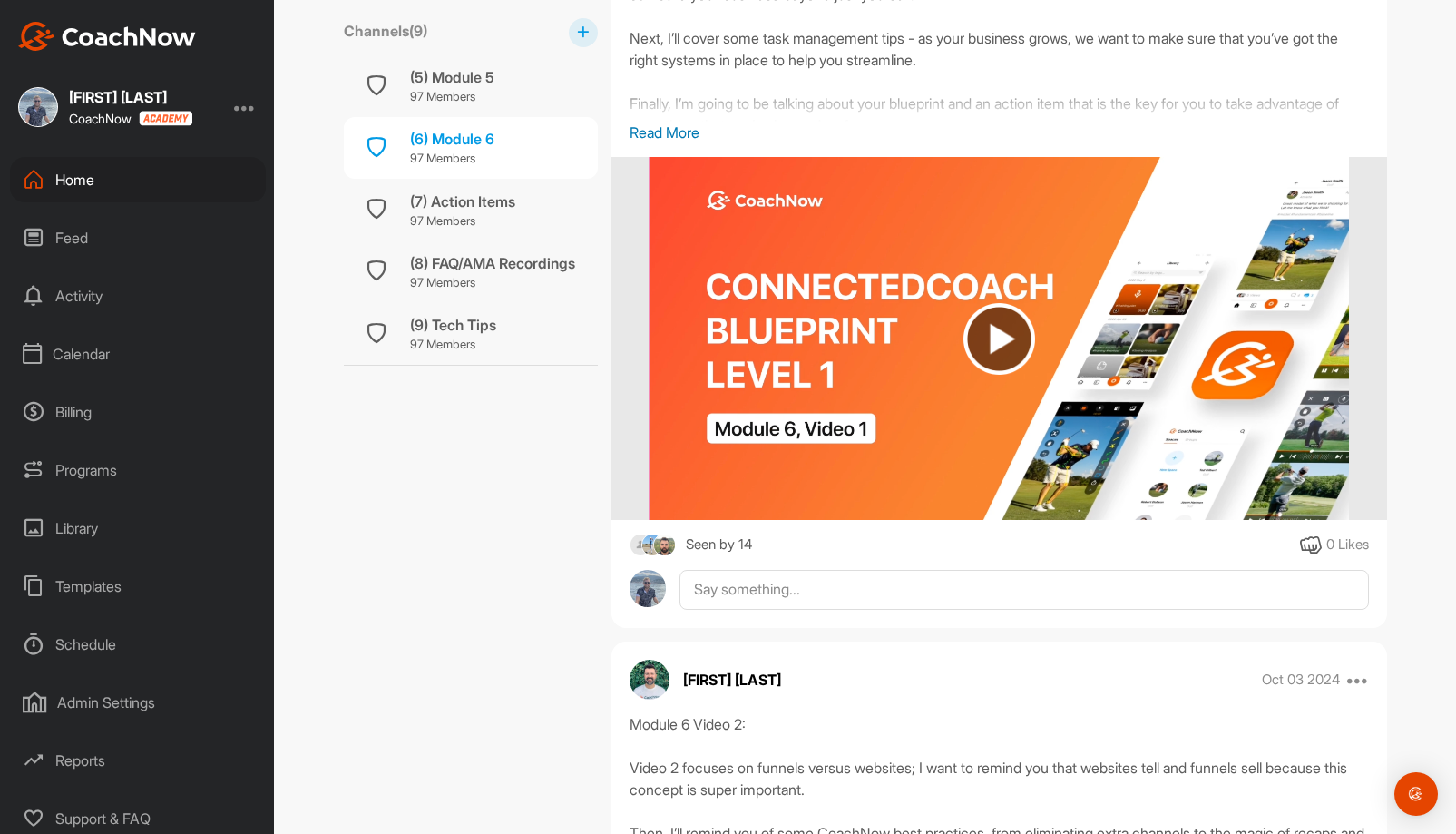 scroll, scrollTop: 525, scrollLeft: 0, axis: vertical 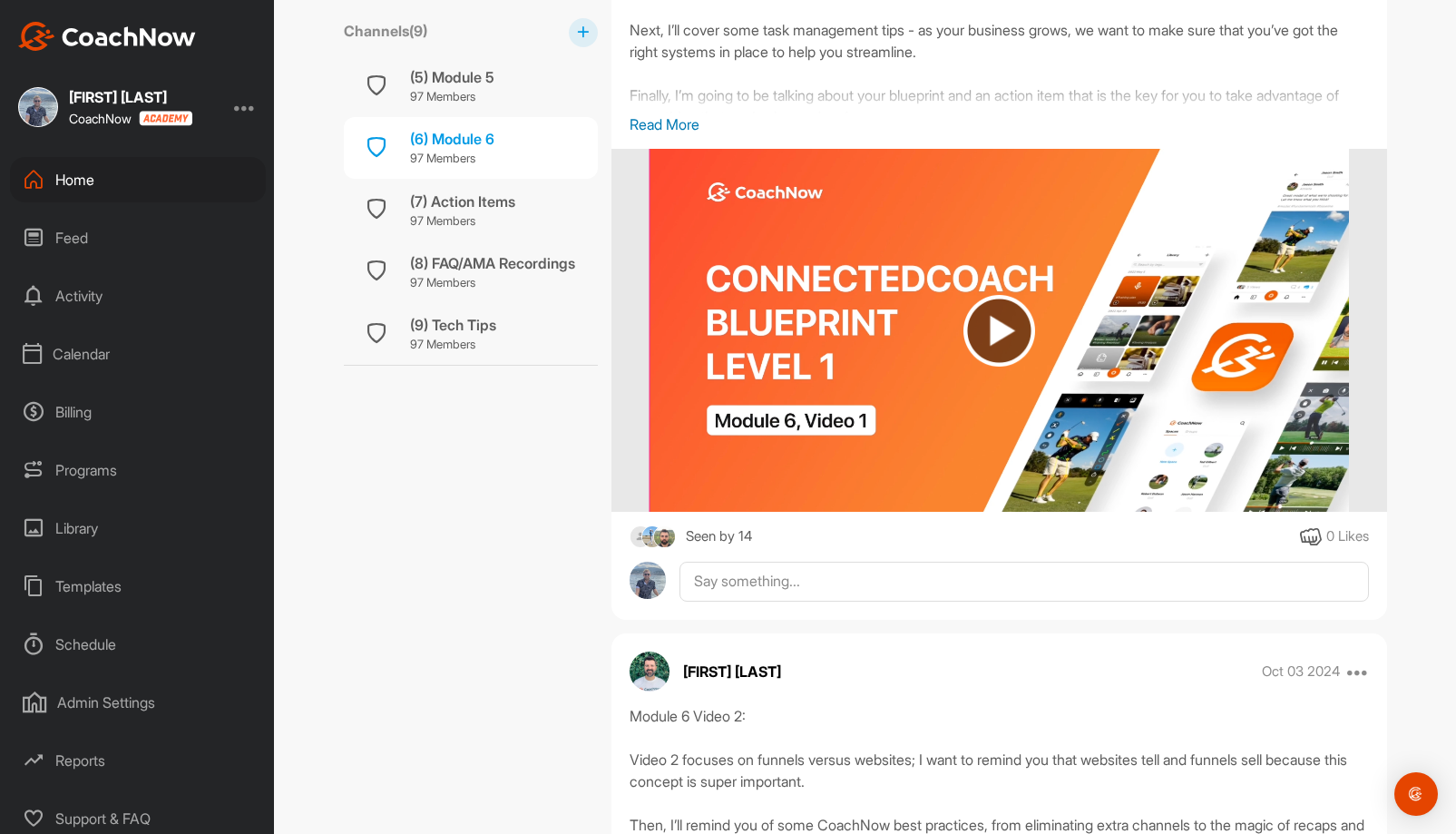click at bounding box center [999, 330] 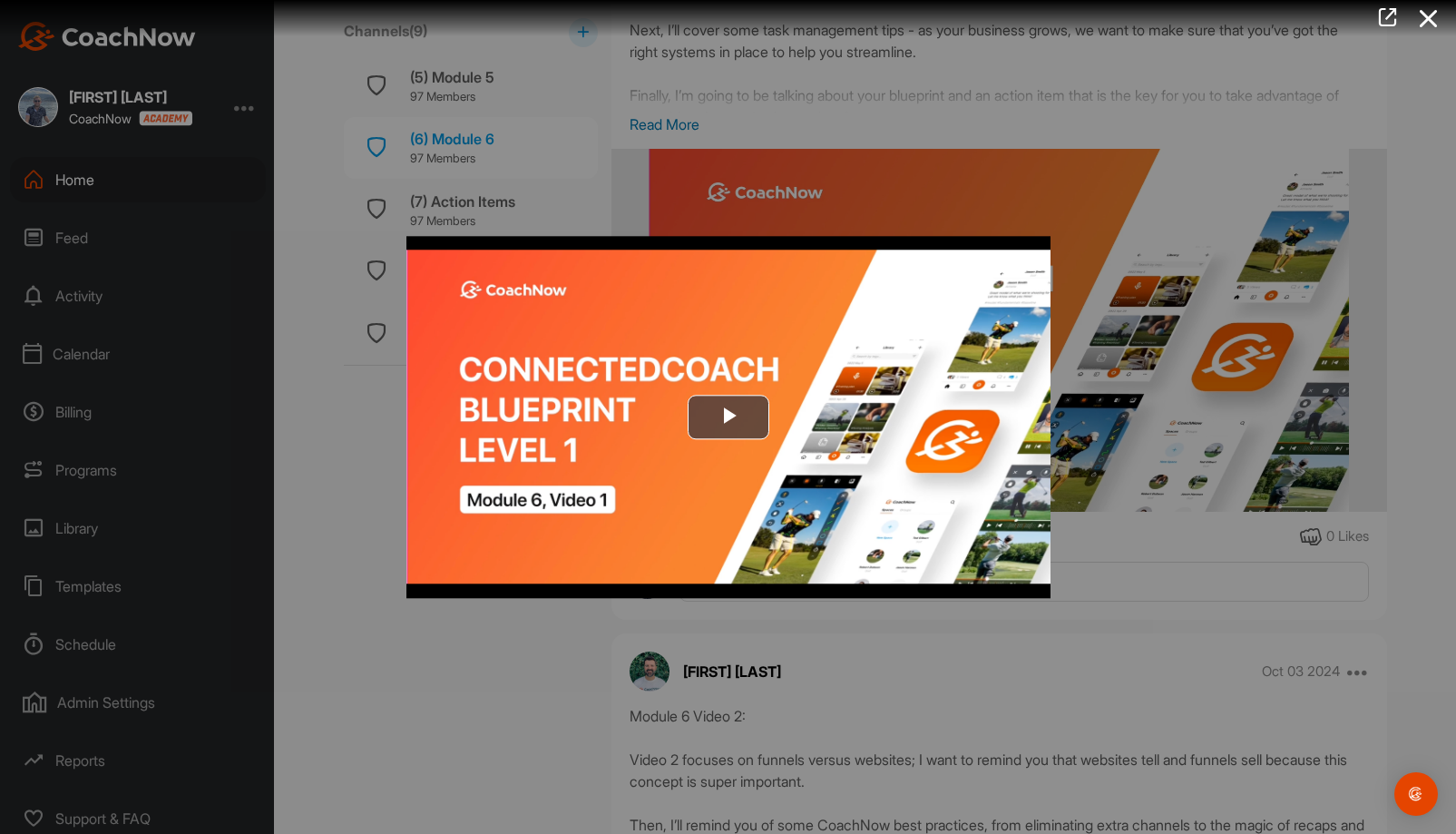 click at bounding box center (728, 417) 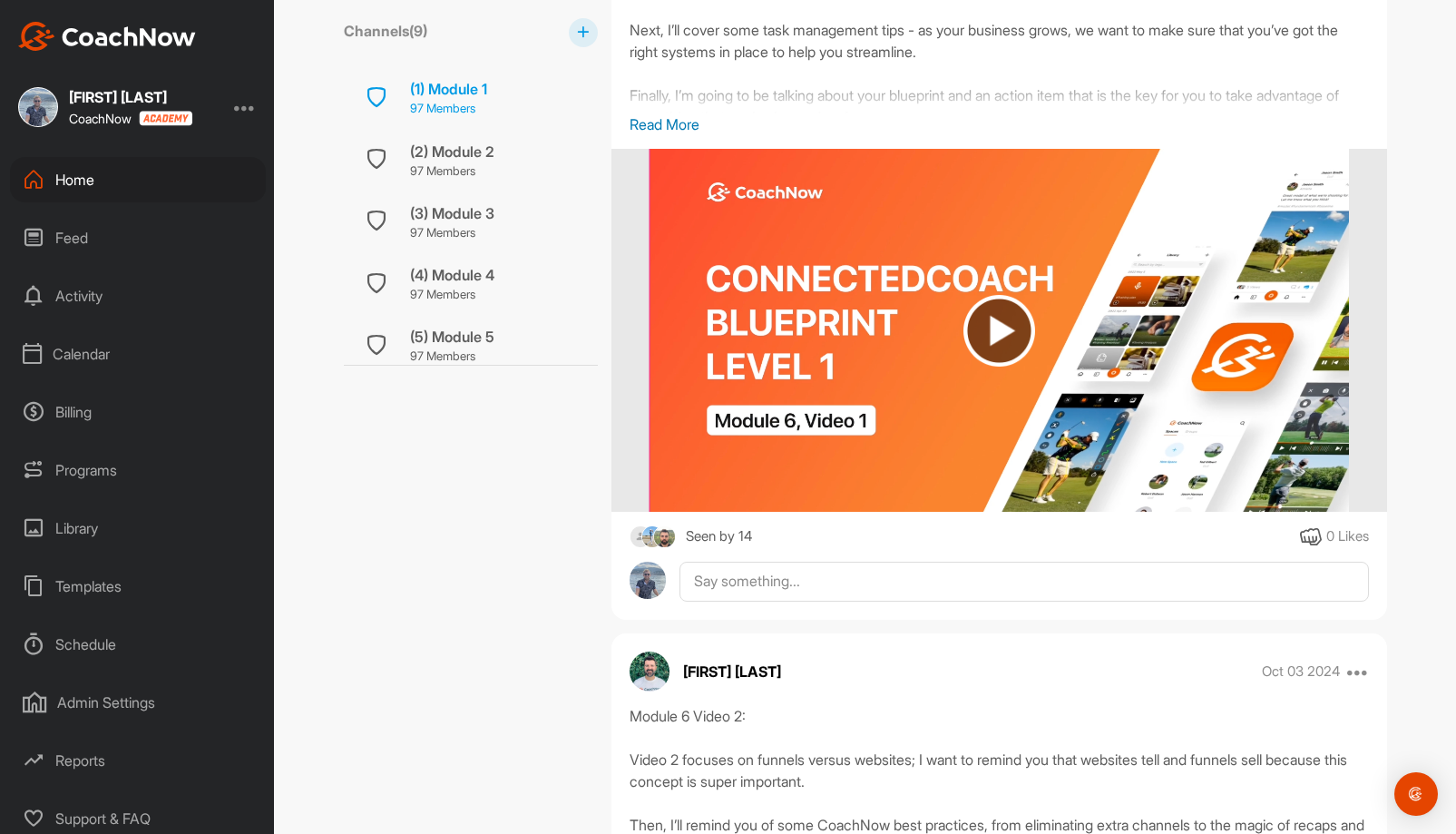 scroll, scrollTop: 0, scrollLeft: 0, axis: both 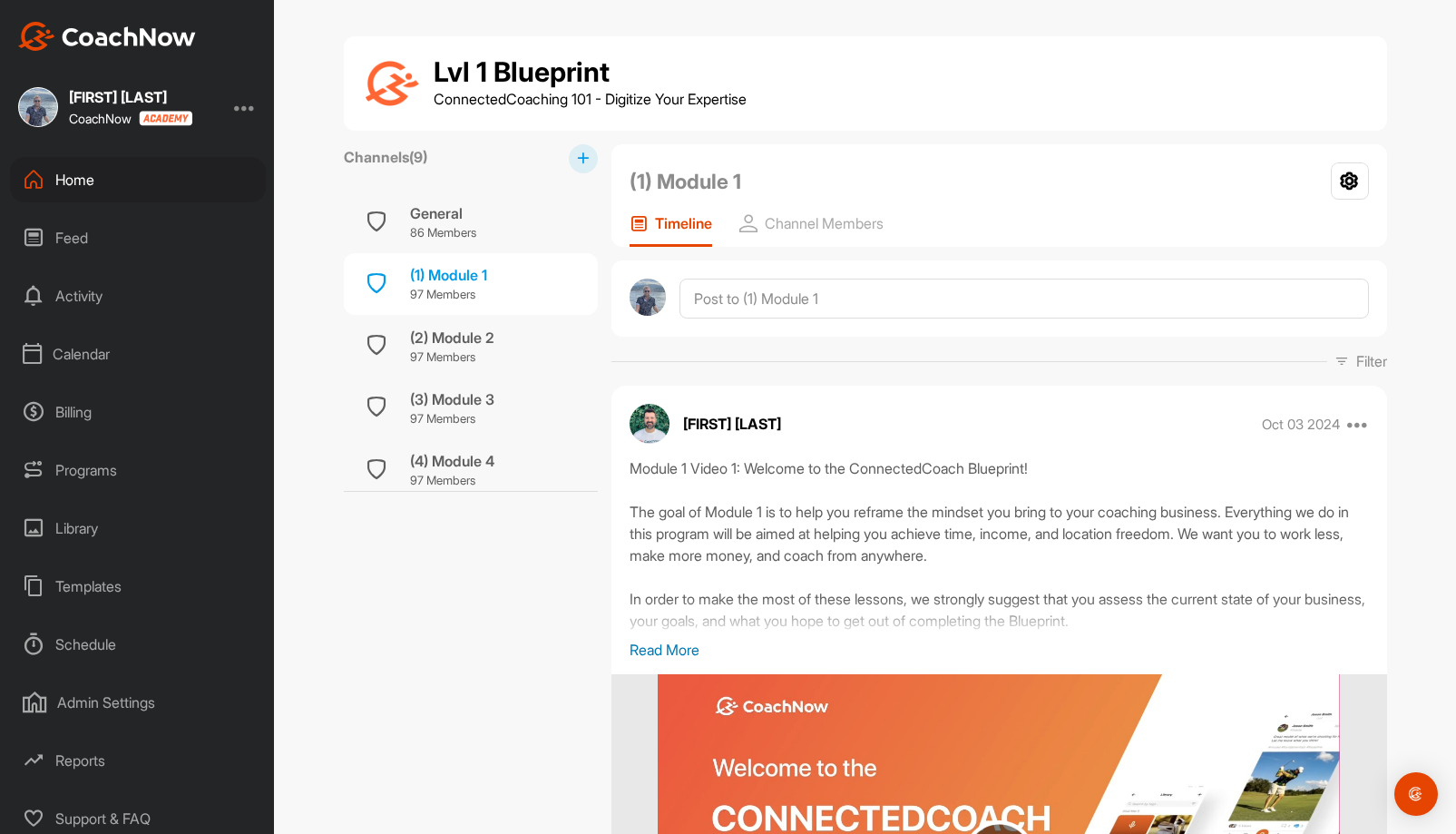 click on "Calendar" at bounding box center (138, 354) 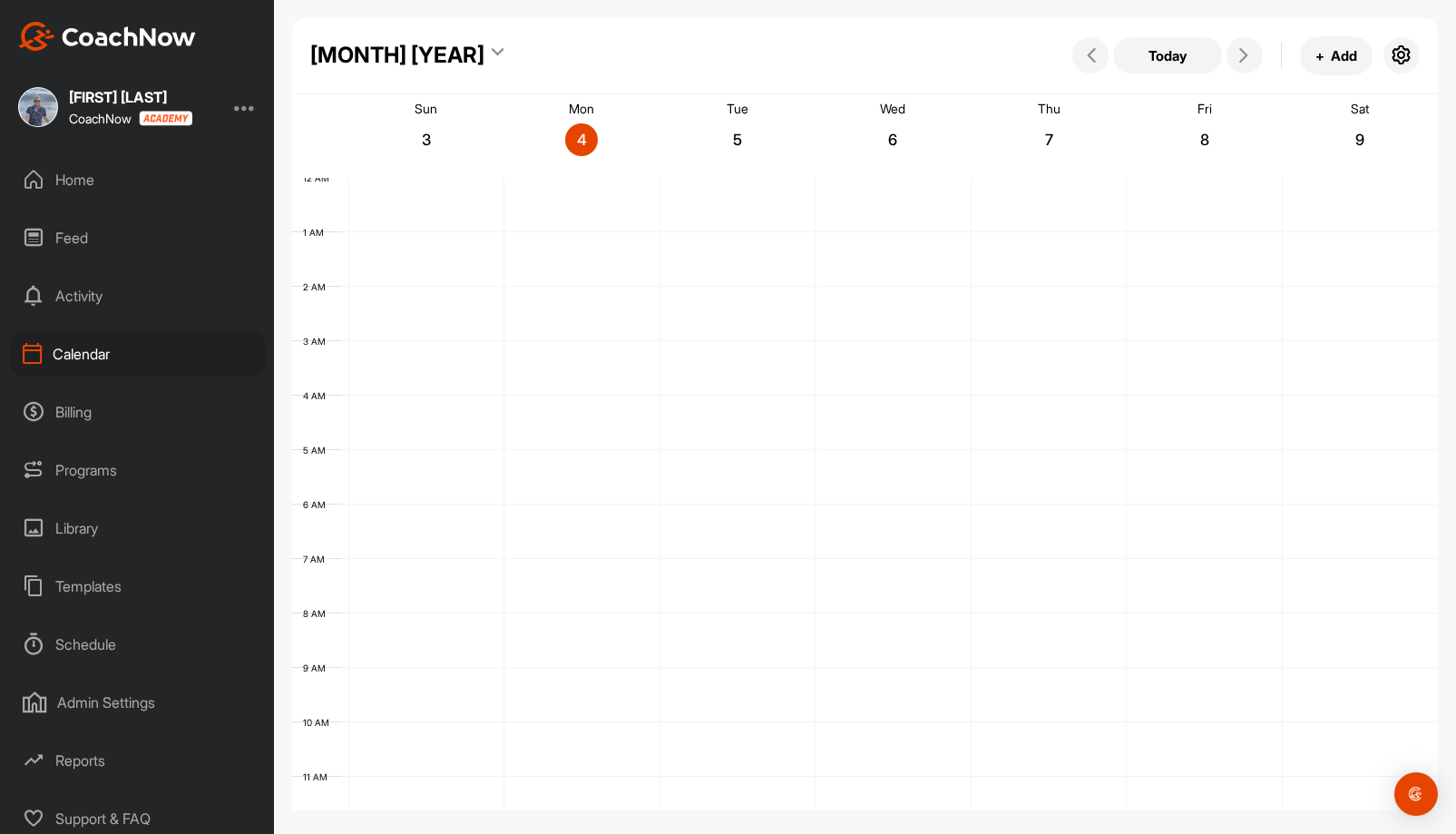 scroll, scrollTop: 314, scrollLeft: 0, axis: vertical 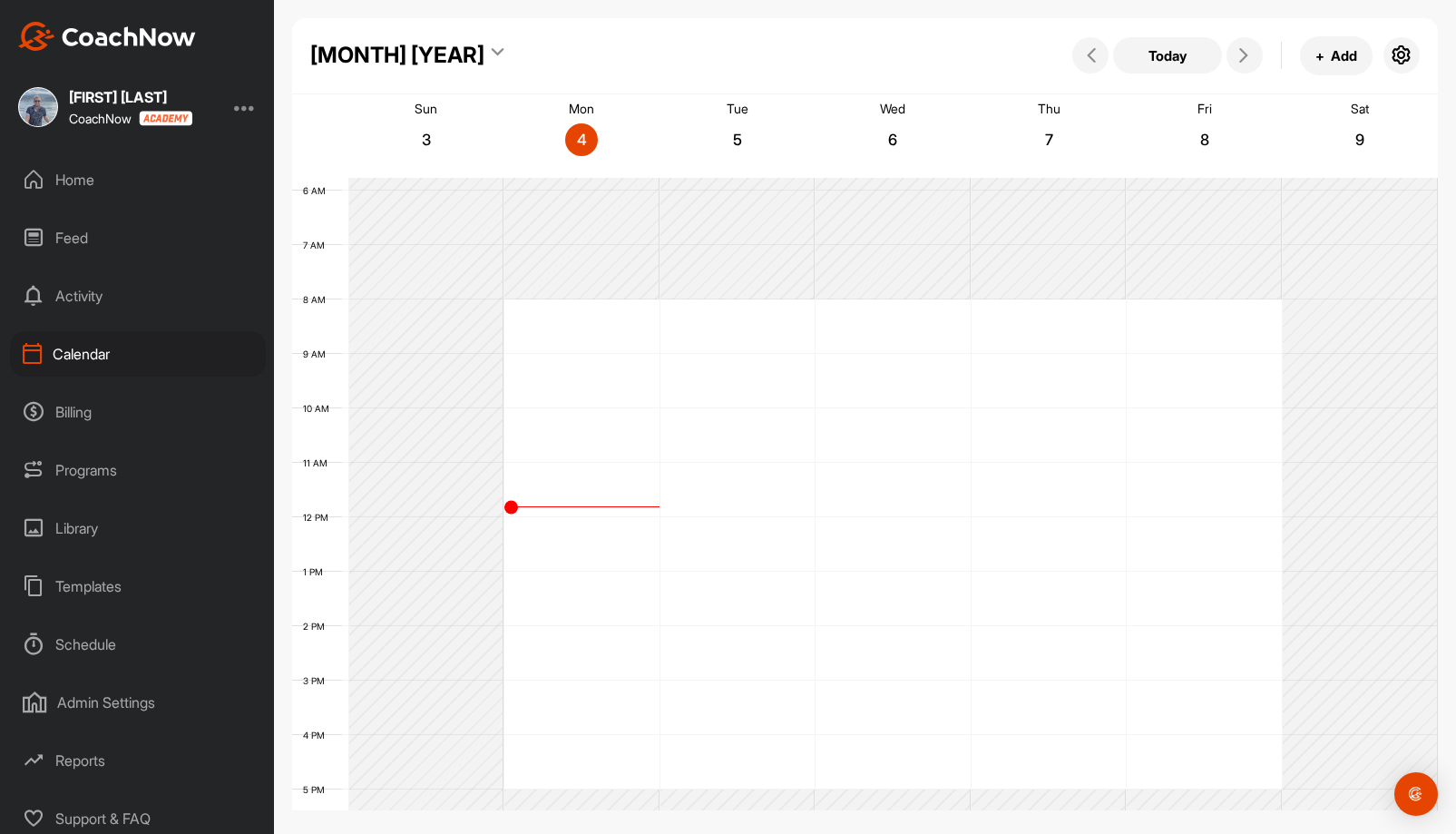 click on "Feed" at bounding box center (138, 238) 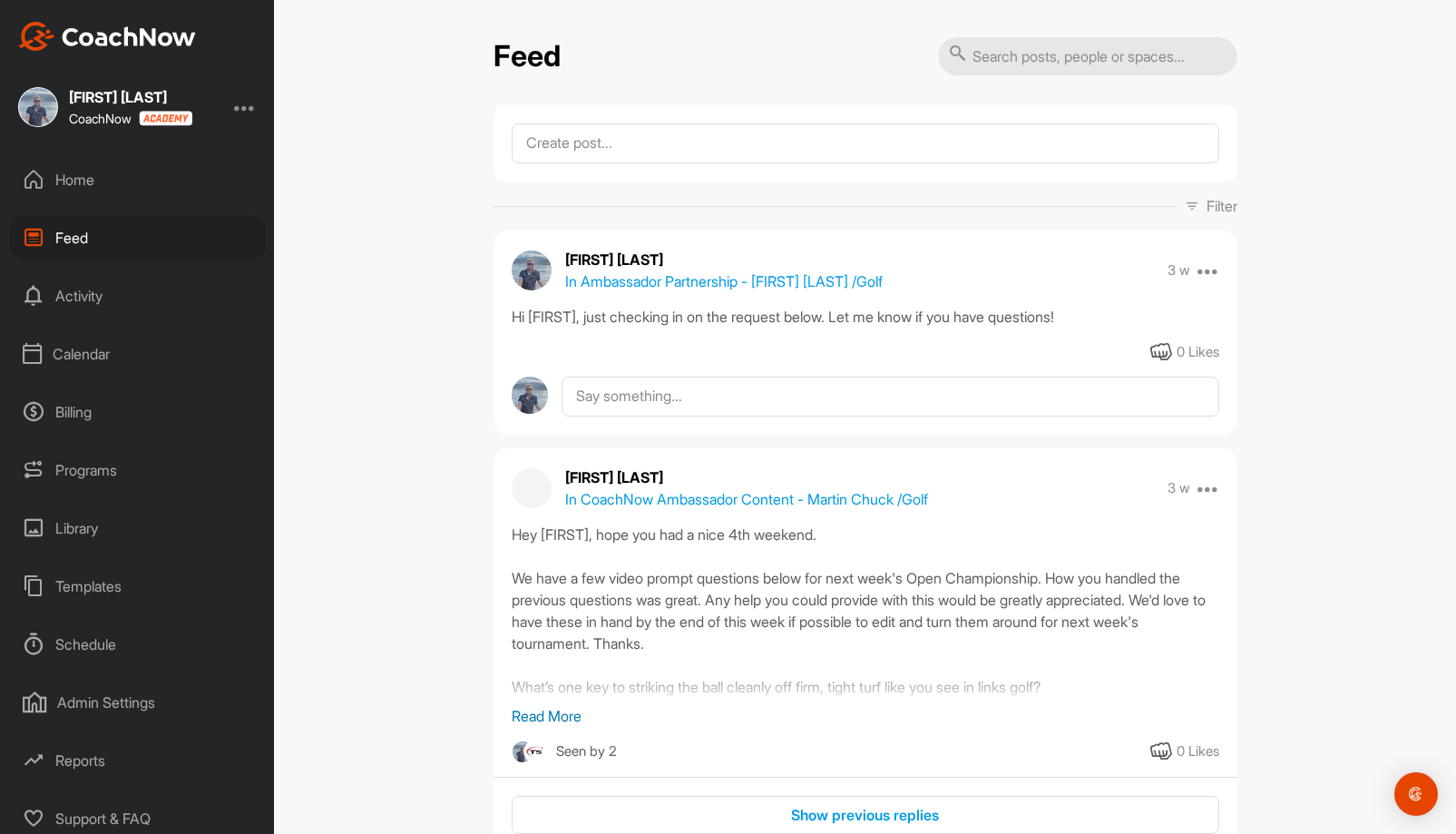 click on "Home" at bounding box center [138, 180] 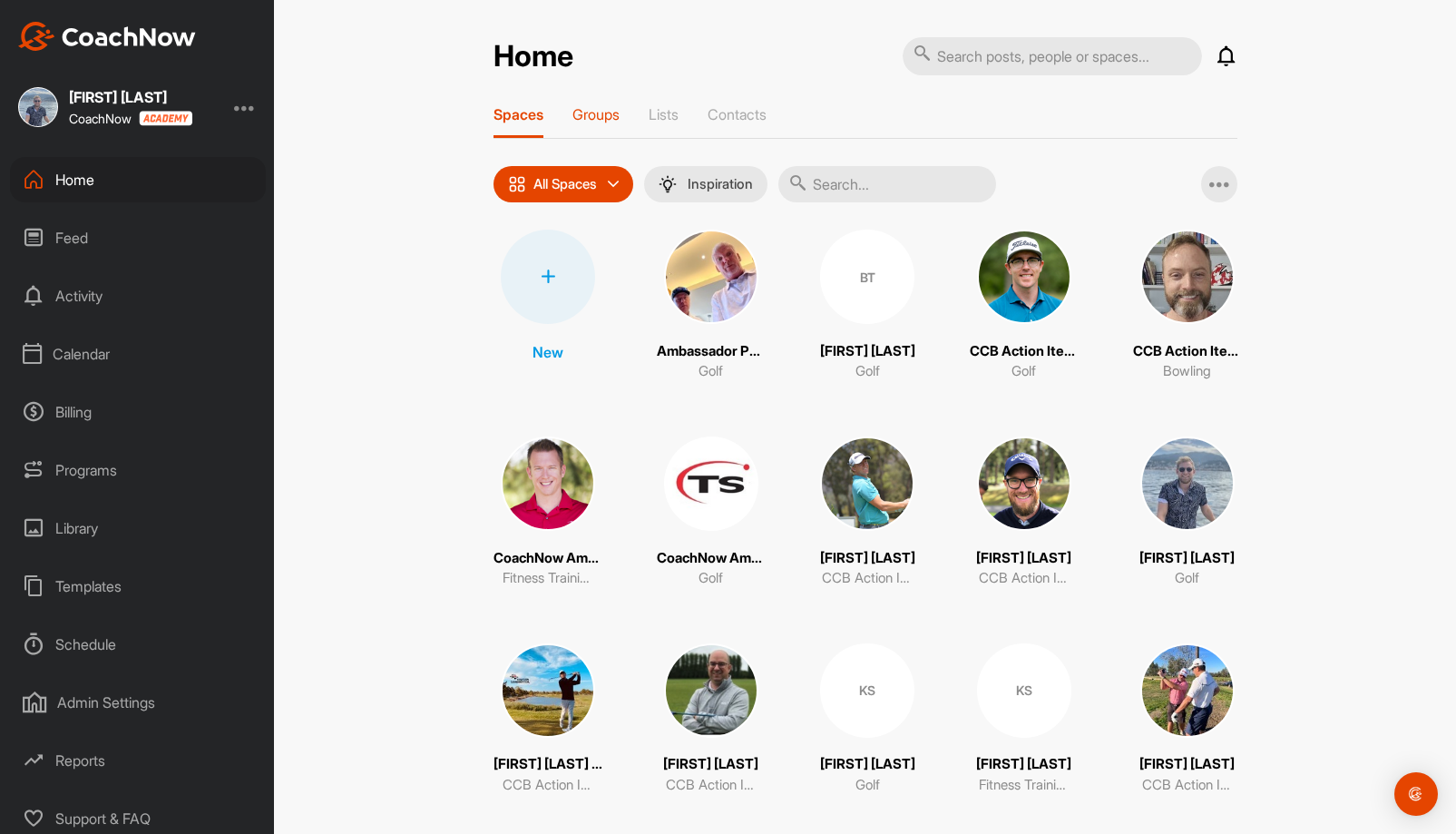 click on "Groups" at bounding box center (596, 114) 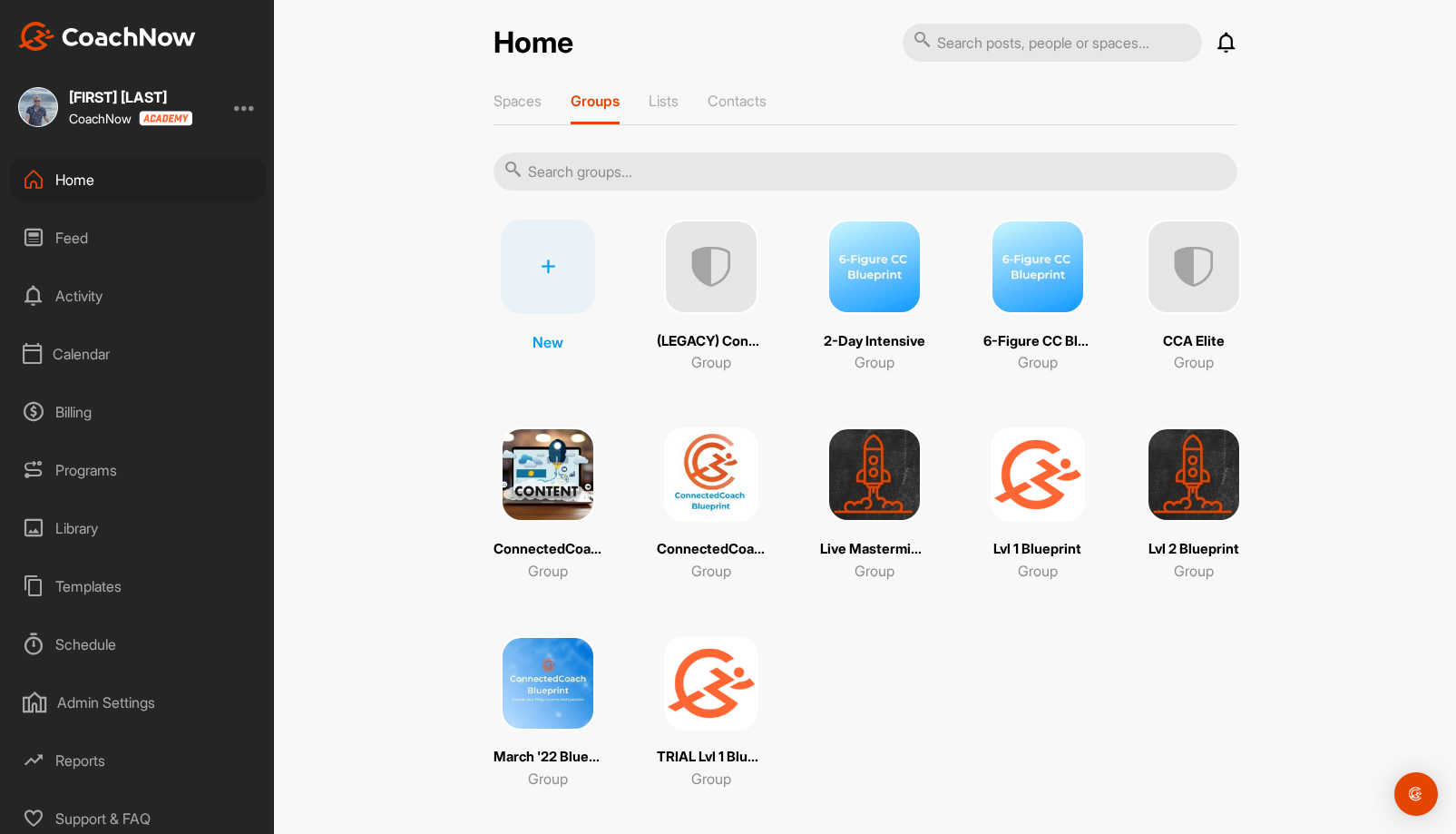 scroll, scrollTop: 28, scrollLeft: 0, axis: vertical 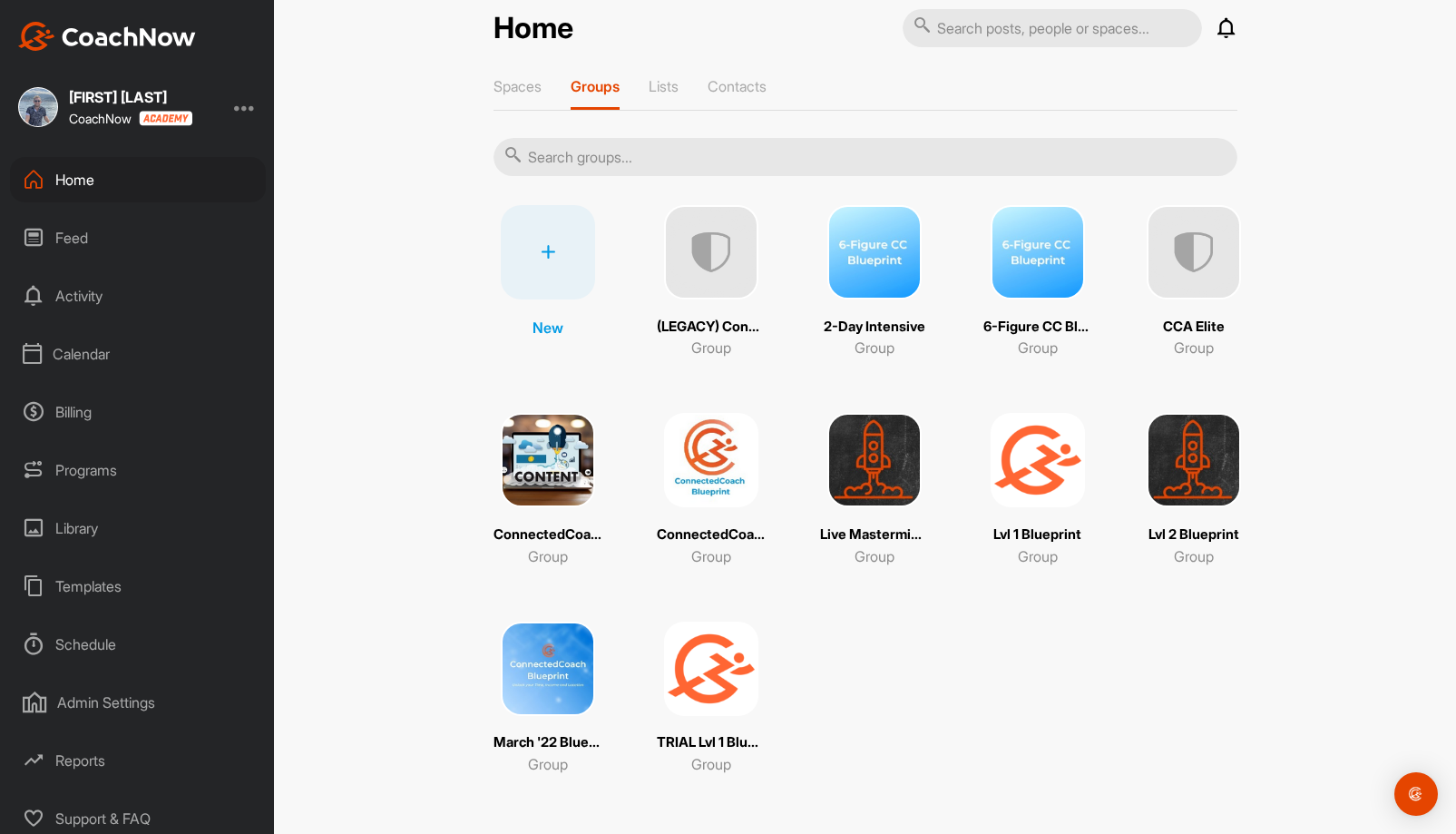 click at bounding box center [1194, 460] 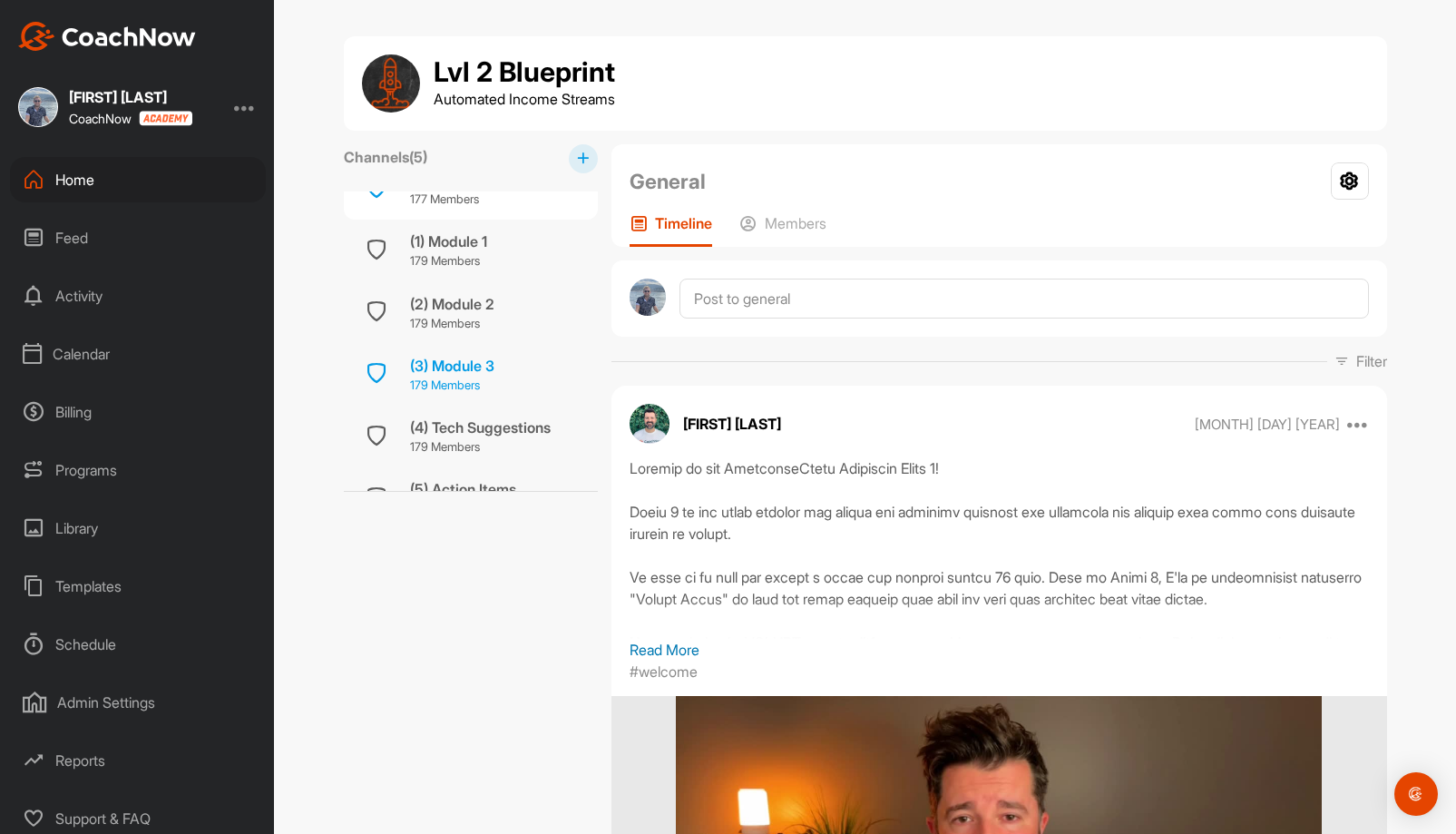 scroll, scrollTop: 34, scrollLeft: 0, axis: vertical 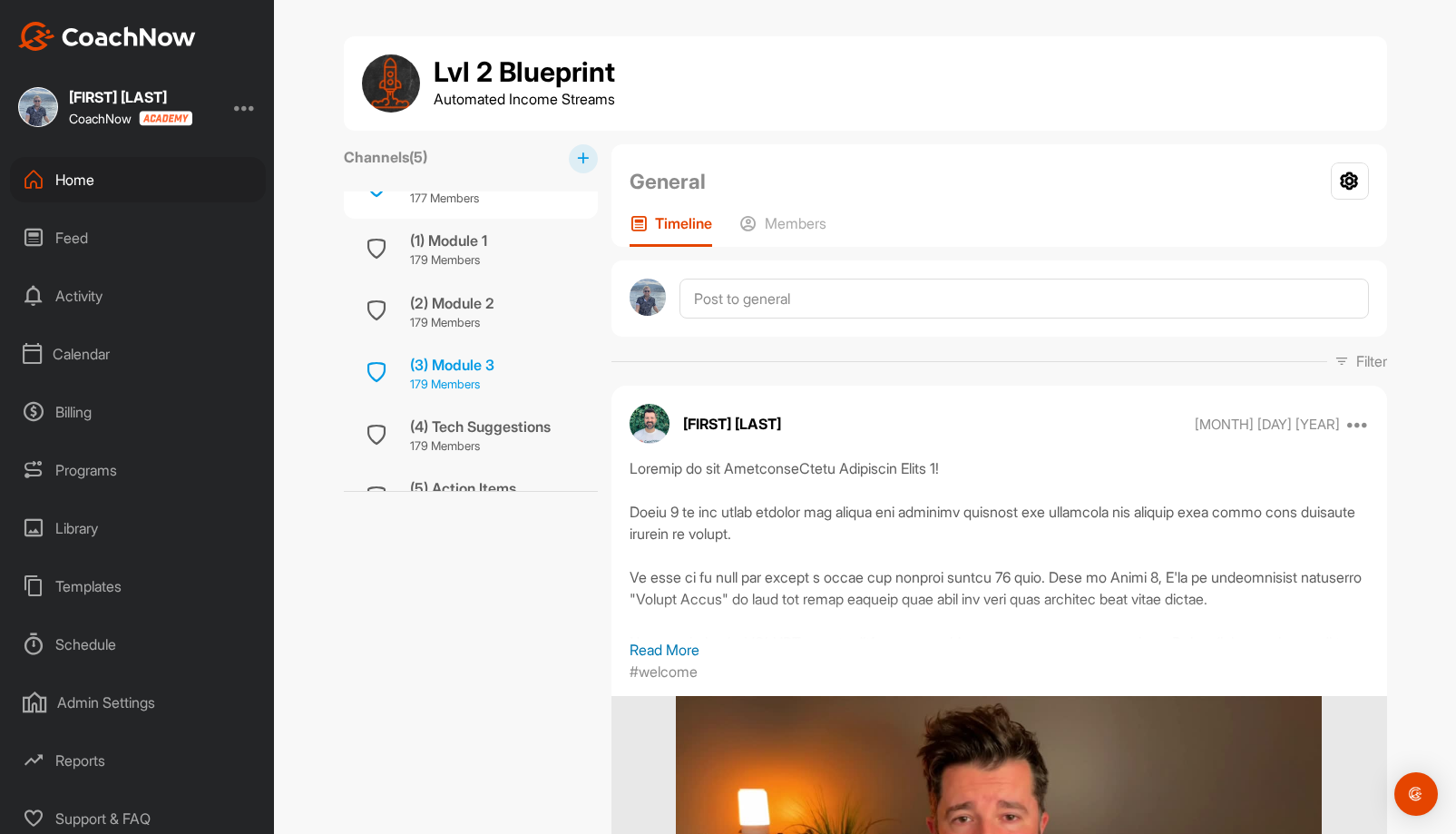 click on "179 Members" at bounding box center (452, 385) 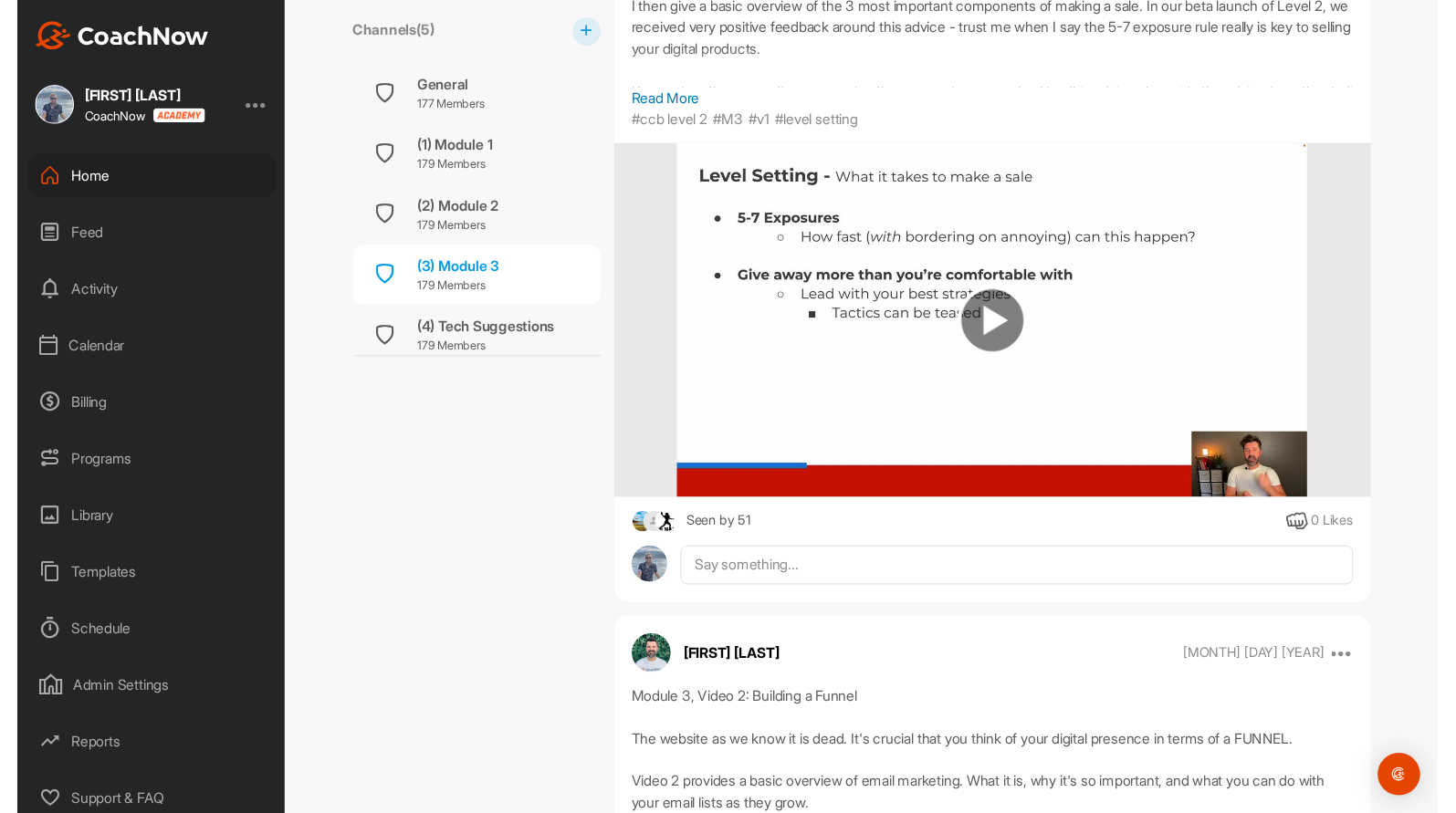 scroll, scrollTop: 0, scrollLeft: 0, axis: both 